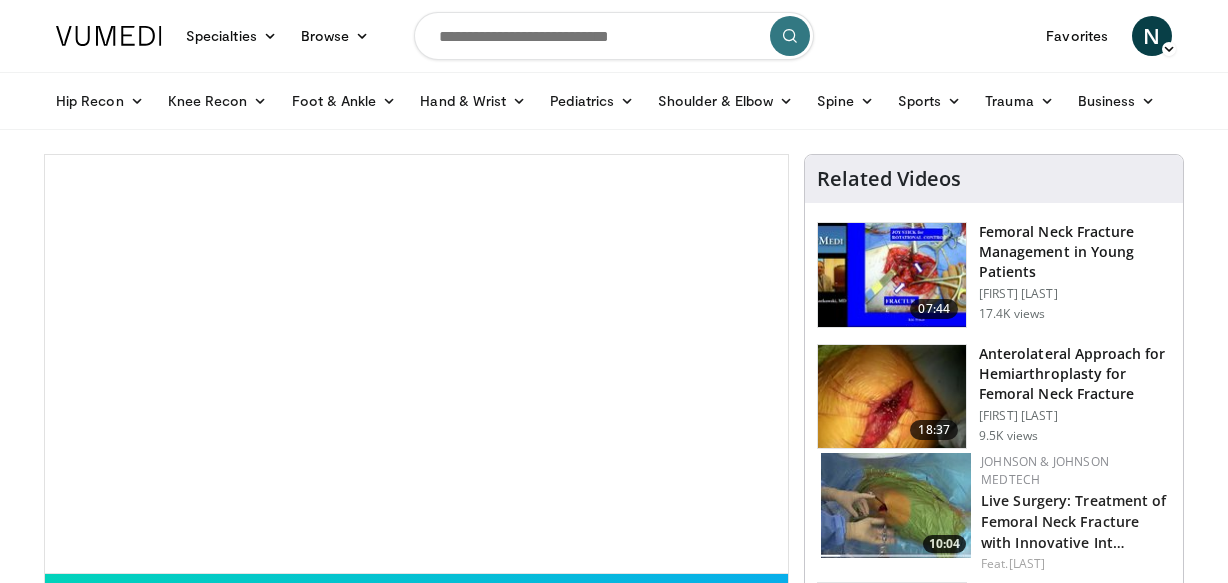 scroll, scrollTop: 17, scrollLeft: 0, axis: vertical 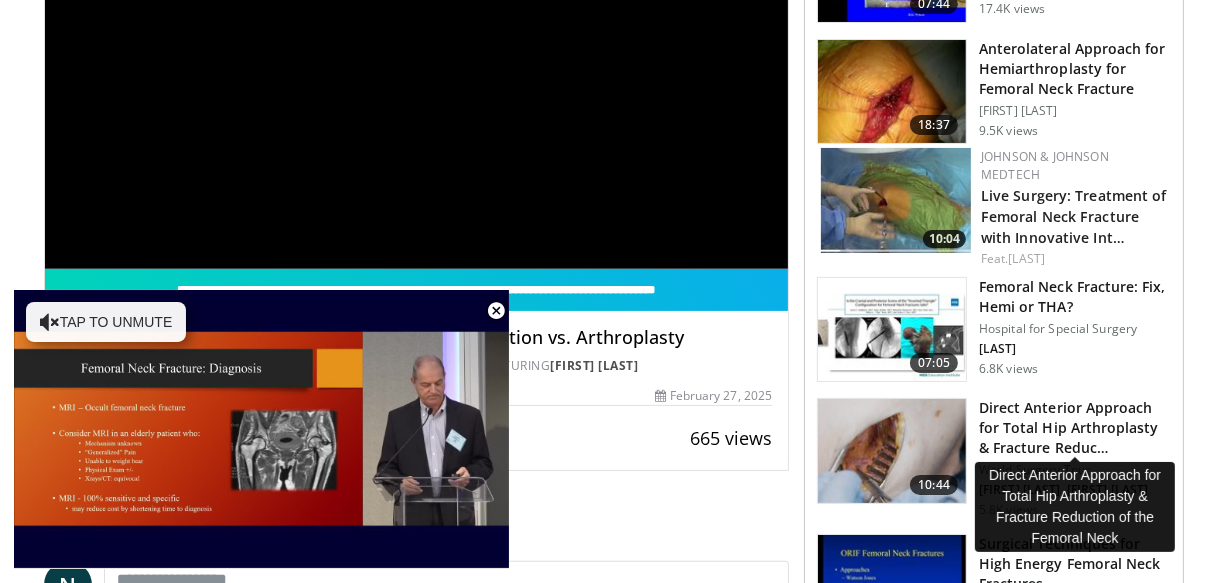 click on "Direct Anterior Approach for Total Hip Arthroplasty & Fracture Reduc…" at bounding box center [1075, 428] 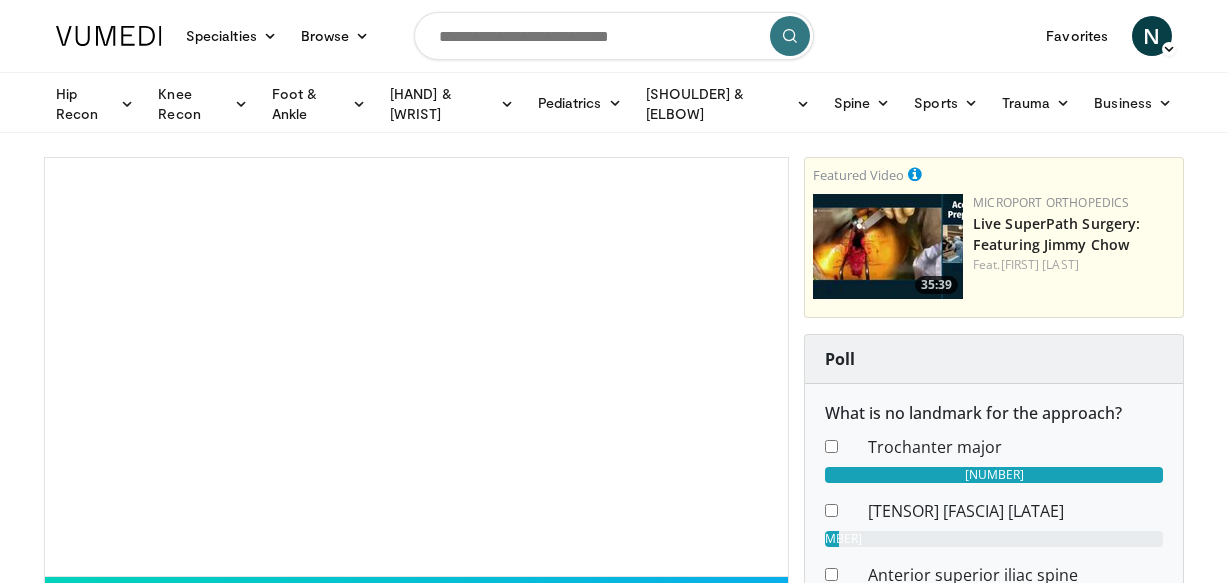 scroll, scrollTop: 0, scrollLeft: 0, axis: both 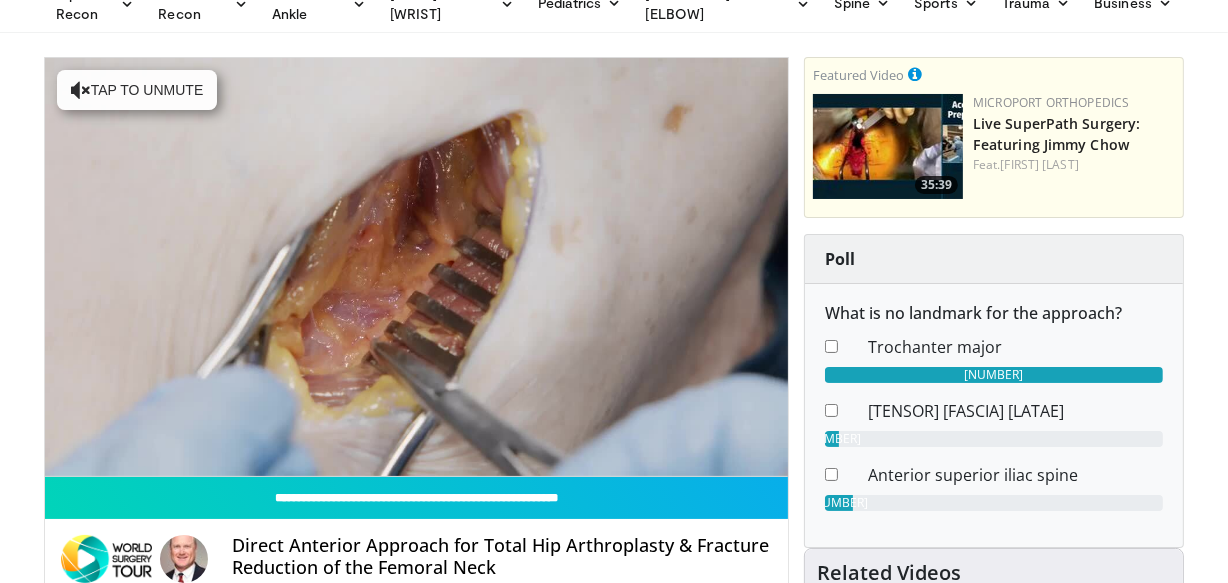 click on "**********" at bounding box center [416, 267] 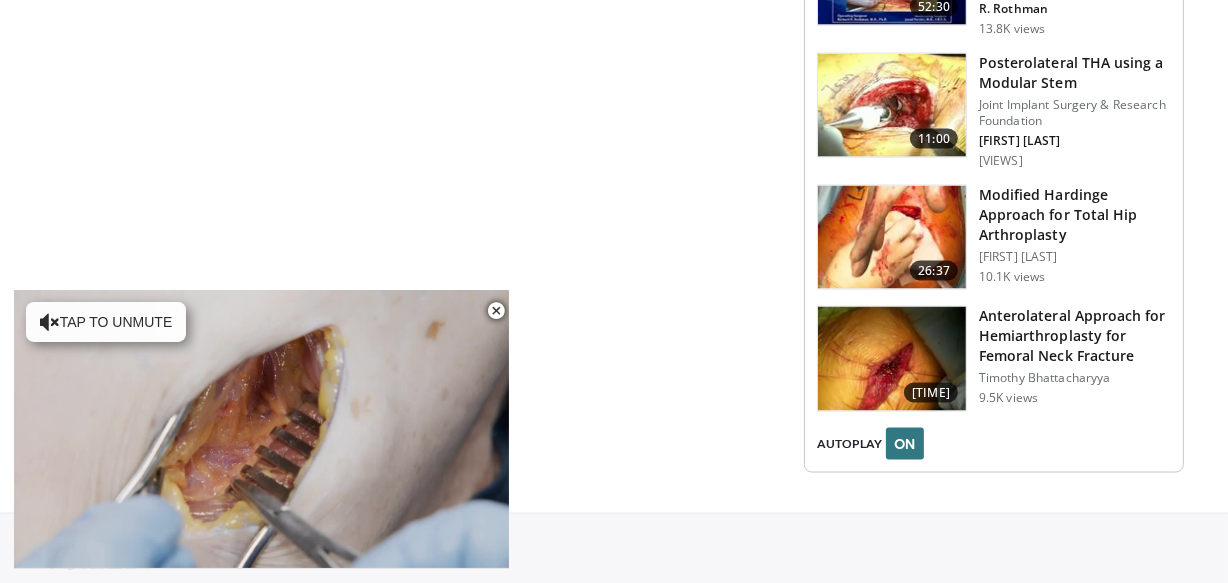 scroll, scrollTop: 2746, scrollLeft: 0, axis: vertical 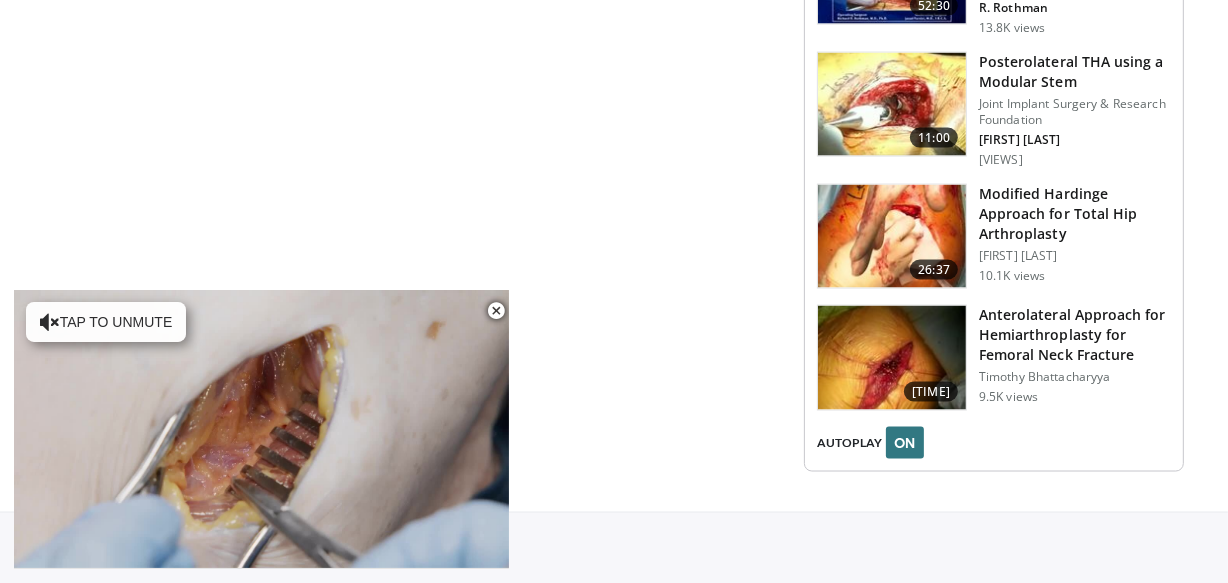 click at bounding box center [892, 237] 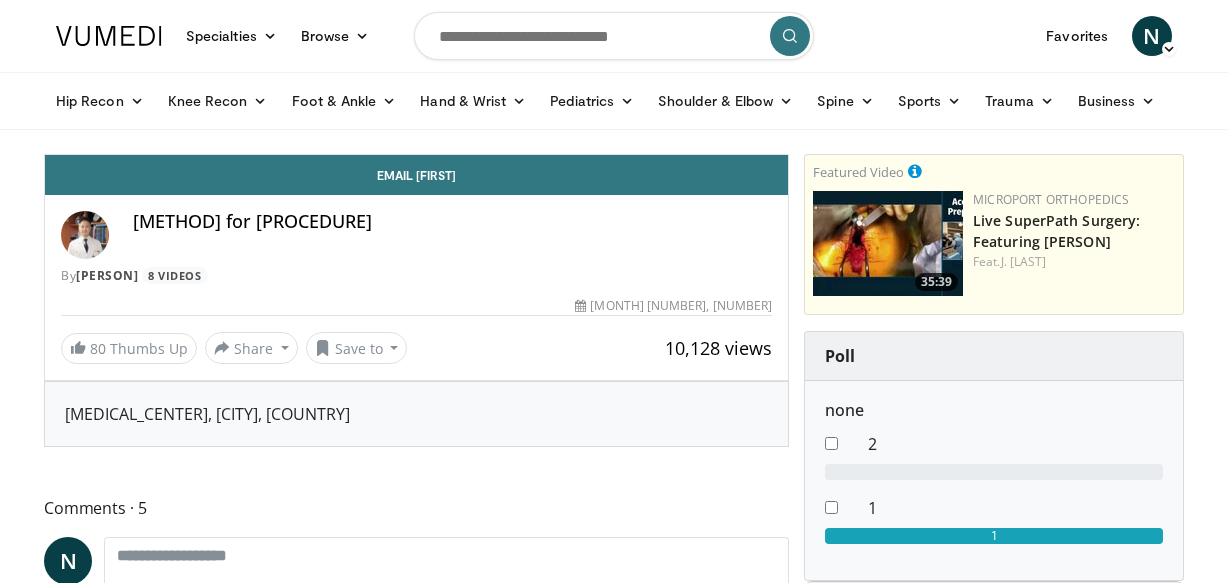 scroll, scrollTop: 0, scrollLeft: 0, axis: both 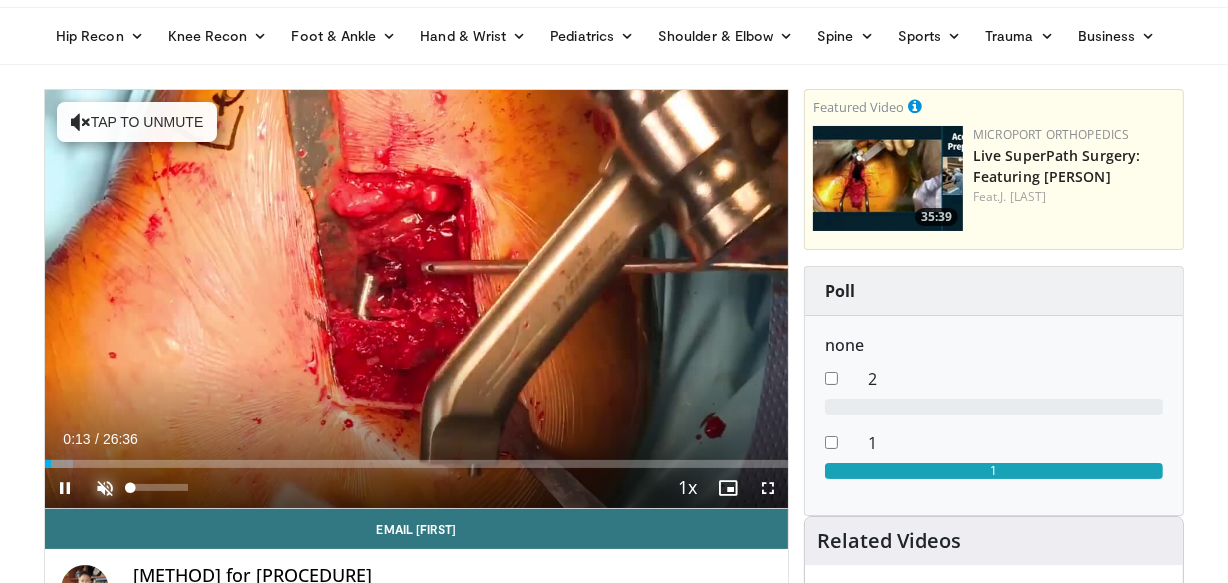 click at bounding box center (105, 488) 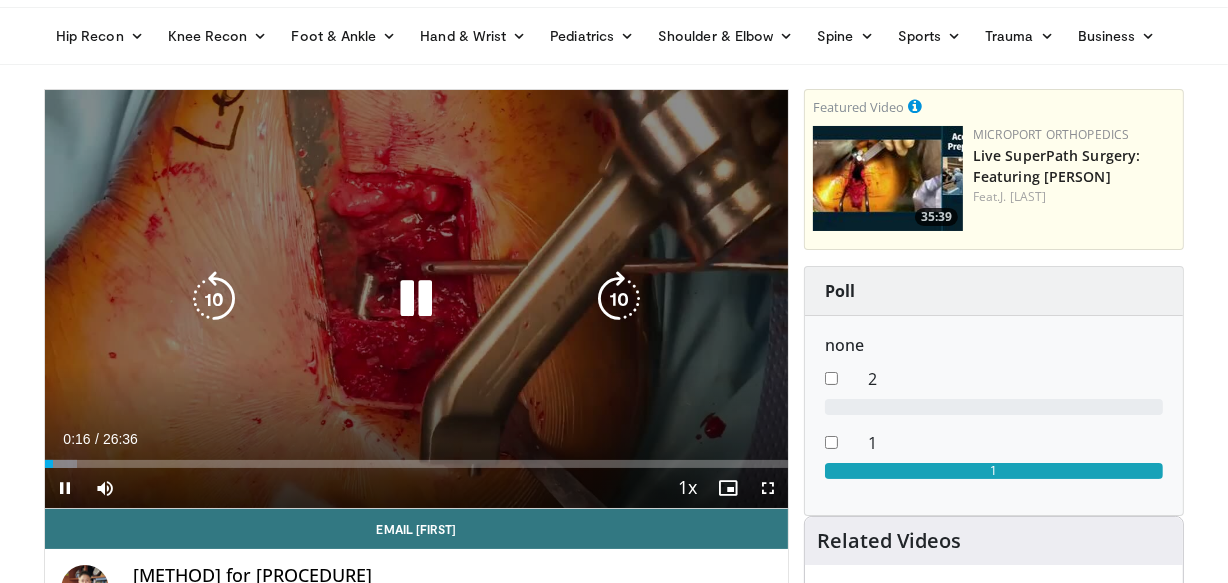 click at bounding box center [214, 299] 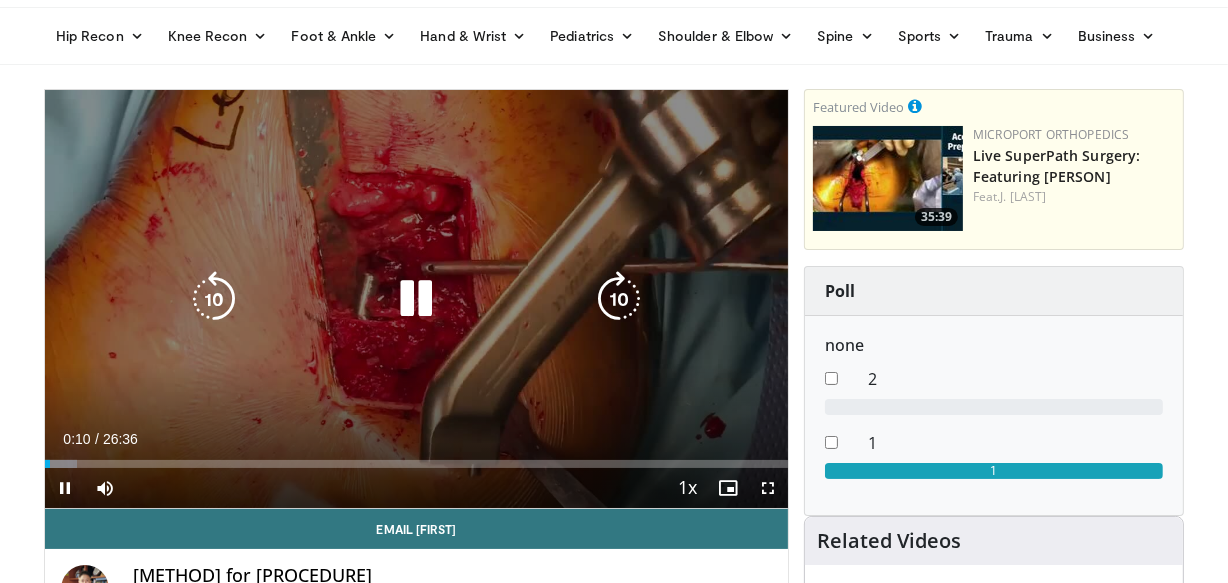 click at bounding box center (214, 299) 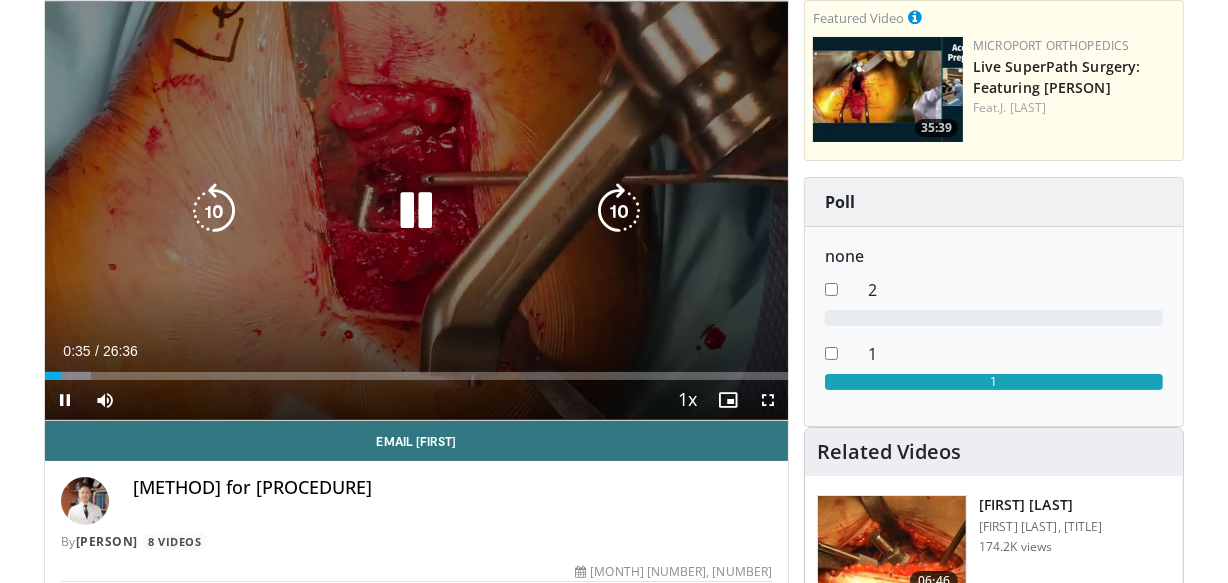 scroll, scrollTop: 170, scrollLeft: 0, axis: vertical 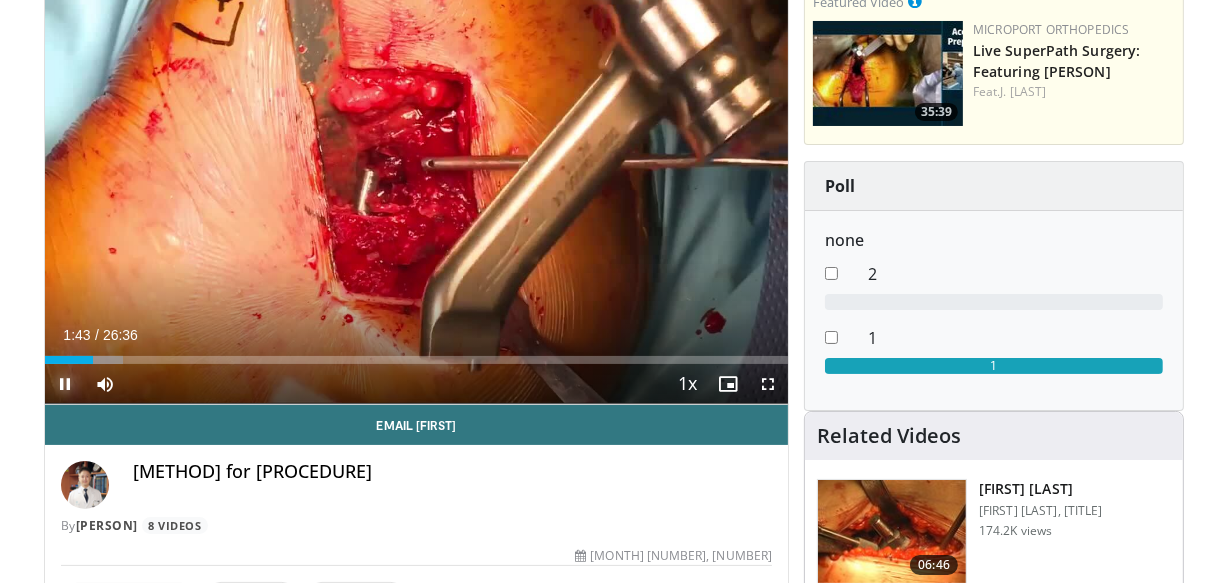 click at bounding box center [65, 384] 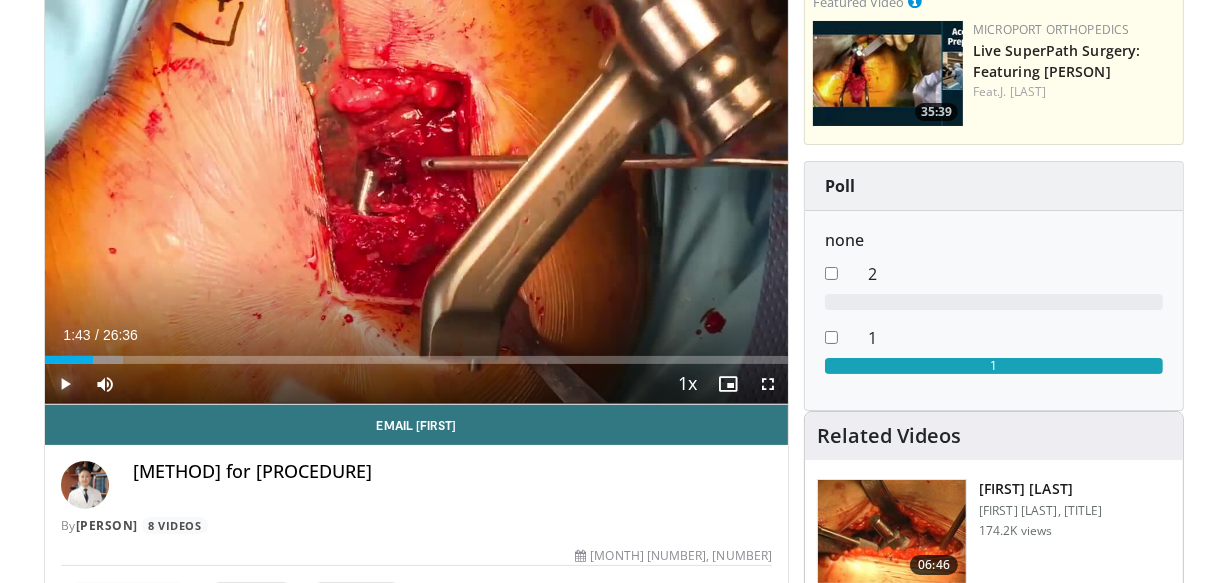 click at bounding box center [65, 384] 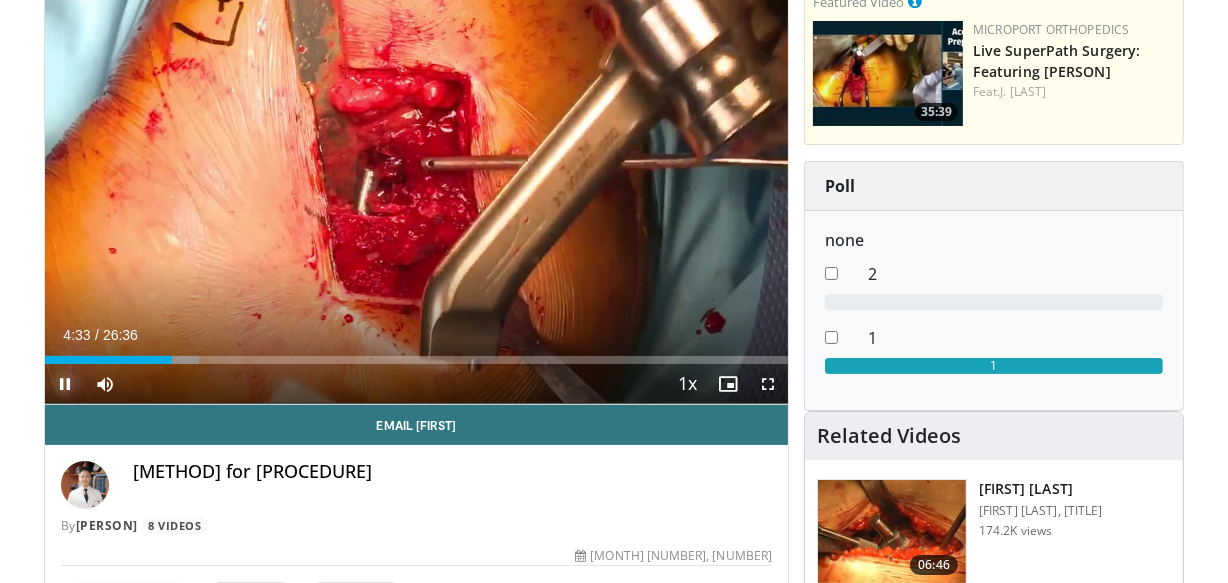 click at bounding box center [65, 384] 